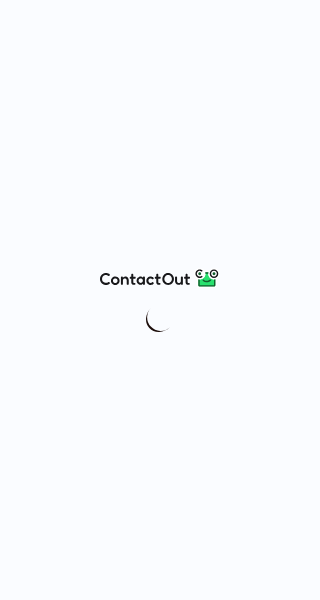 scroll, scrollTop: 0, scrollLeft: 0, axis: both 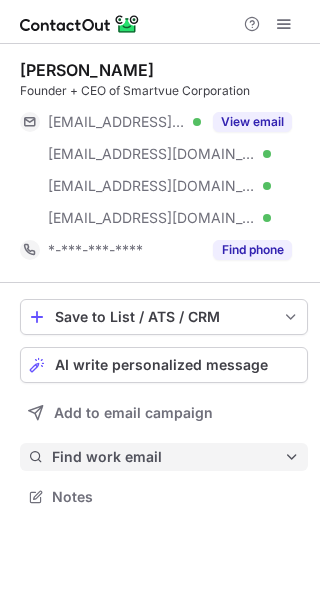 click on "Find work email" at bounding box center [164, 457] 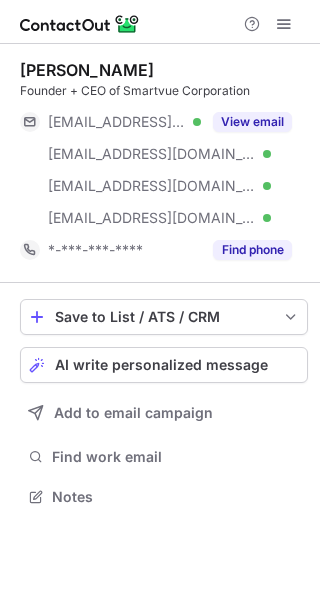 scroll, scrollTop: 10, scrollLeft: 10, axis: both 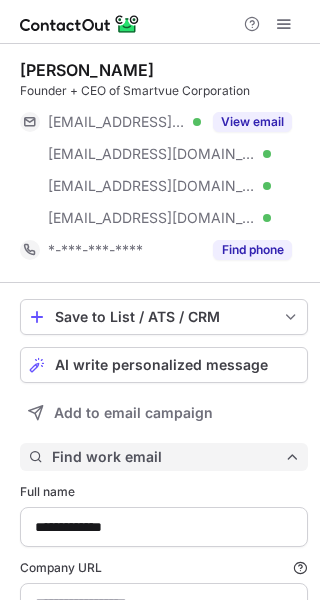 type on "*******" 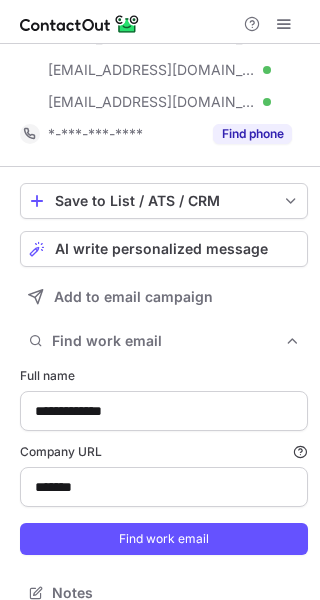scroll, scrollTop: 139, scrollLeft: 0, axis: vertical 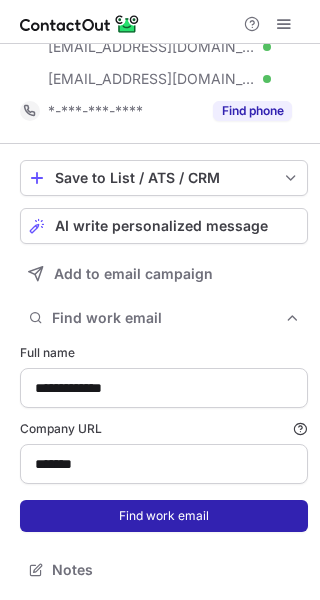 click on "Find work email" at bounding box center [164, 516] 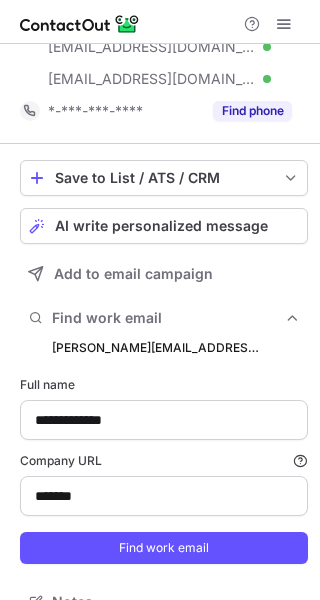 scroll, scrollTop: 10, scrollLeft: 10, axis: both 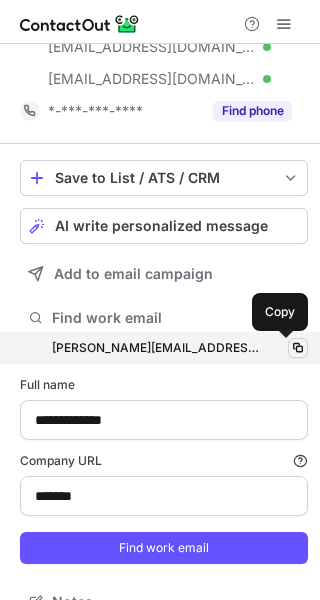 click at bounding box center (298, 348) 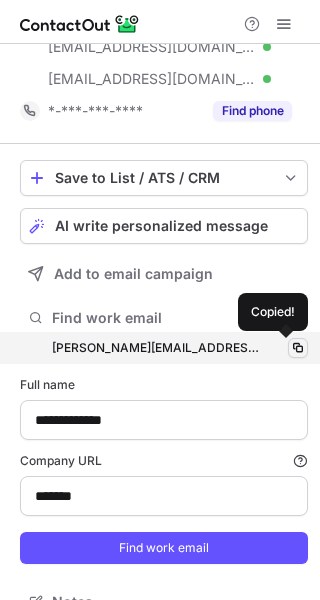 type 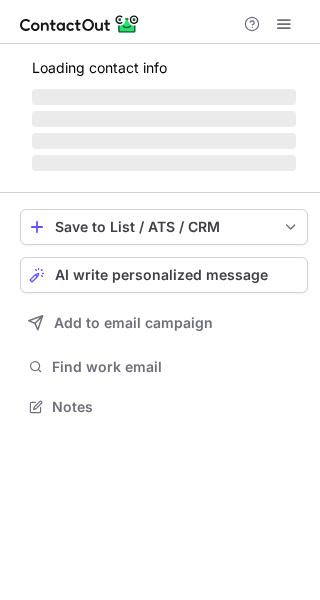 scroll, scrollTop: 0, scrollLeft: 0, axis: both 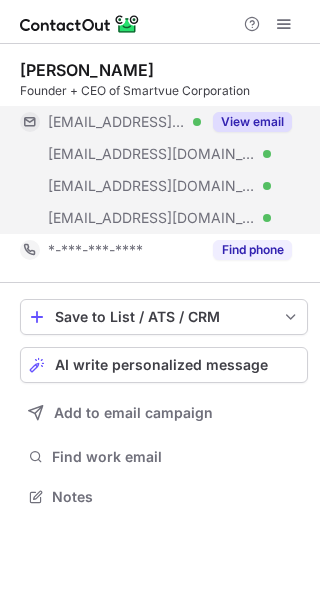 click on "View email" at bounding box center [252, 122] 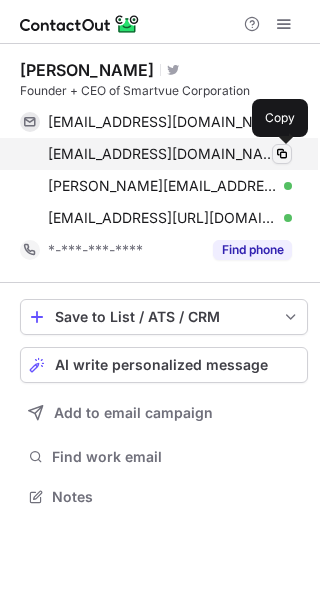 click at bounding box center (282, 154) 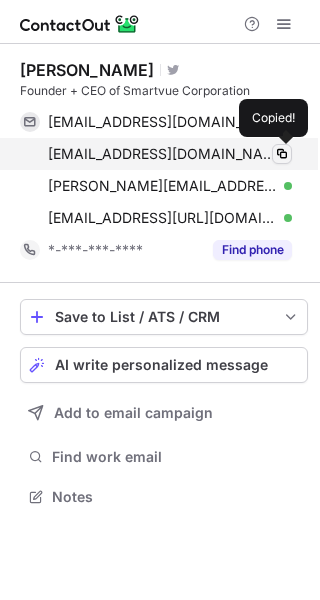 type 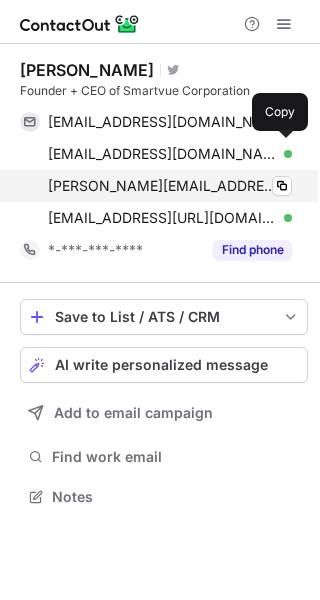 scroll, scrollTop: 0, scrollLeft: 0, axis: both 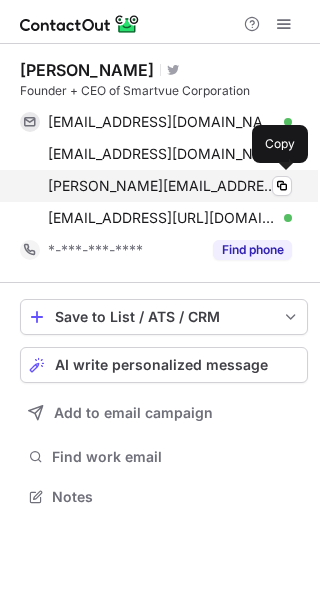 click on "[PERSON_NAME][EMAIL_ADDRESS][DOMAIN_NAME] Verified" at bounding box center [170, 186] 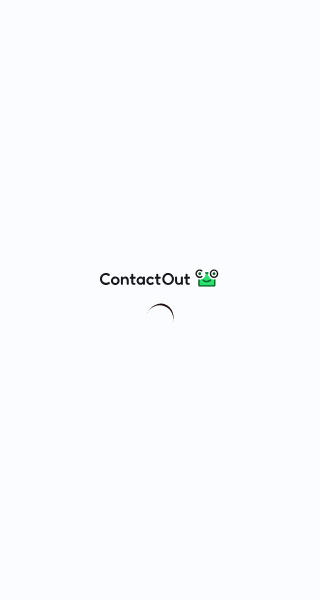 scroll, scrollTop: 0, scrollLeft: 0, axis: both 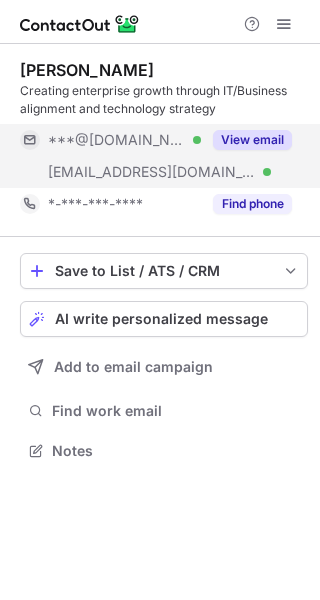 click on "View email" at bounding box center (252, 140) 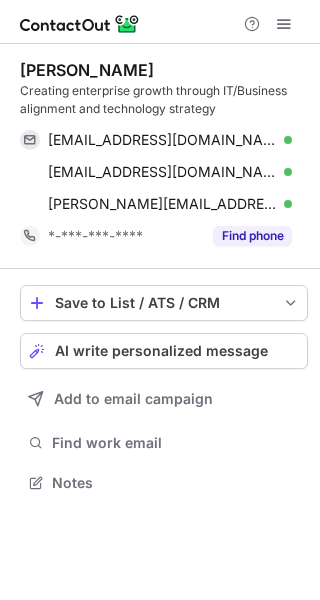 scroll, scrollTop: 10, scrollLeft: 10, axis: both 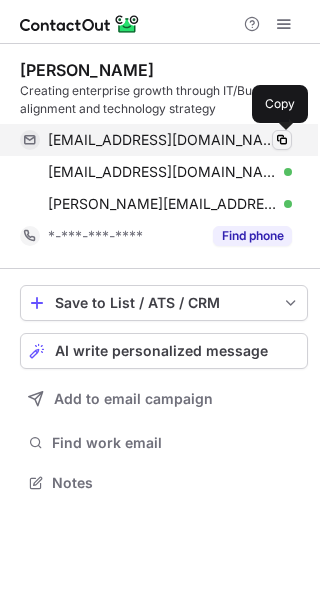 click at bounding box center (282, 140) 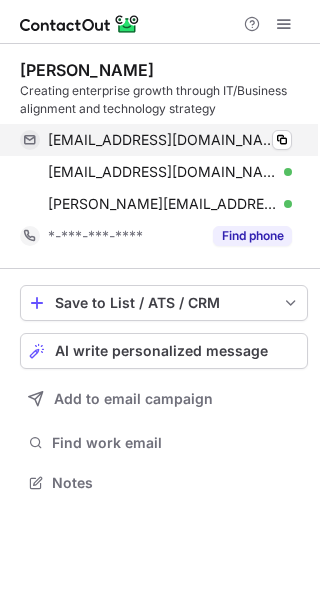 type 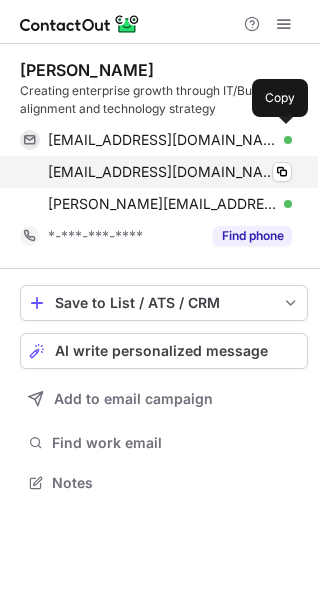 scroll, scrollTop: 0, scrollLeft: 0, axis: both 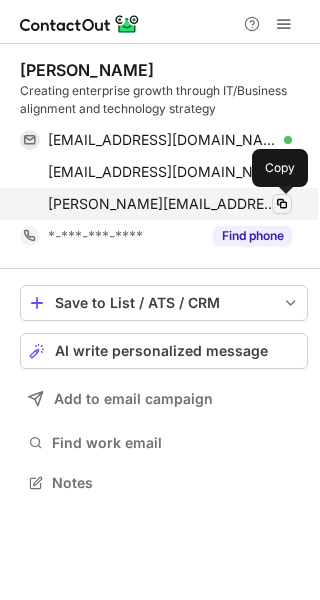 click at bounding box center (282, 204) 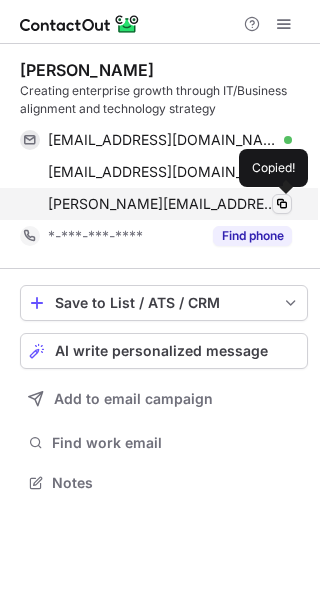 type 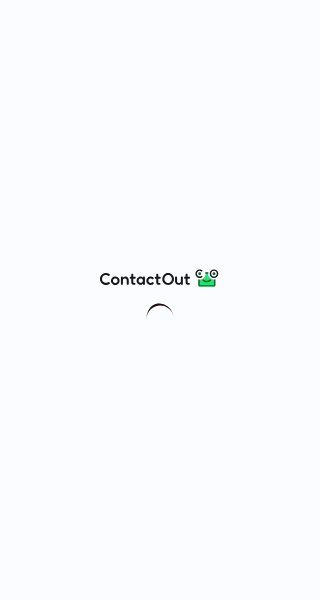 scroll, scrollTop: 0, scrollLeft: 0, axis: both 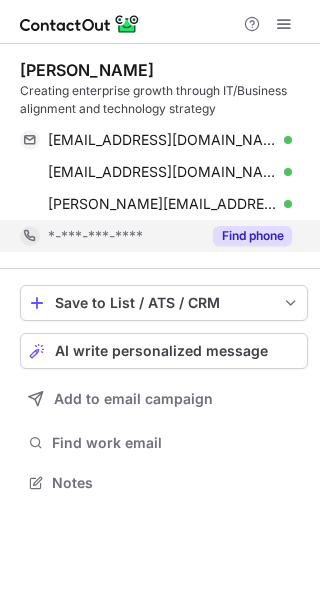 click on "Find phone" at bounding box center [252, 236] 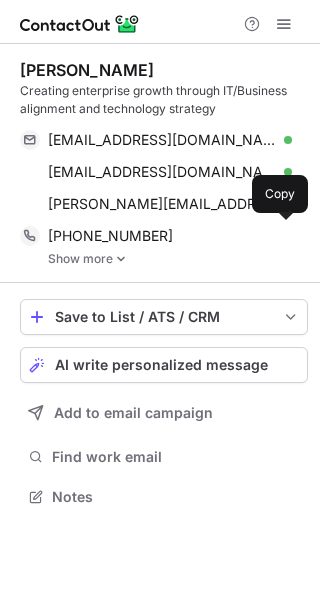 scroll, scrollTop: 10, scrollLeft: 10, axis: both 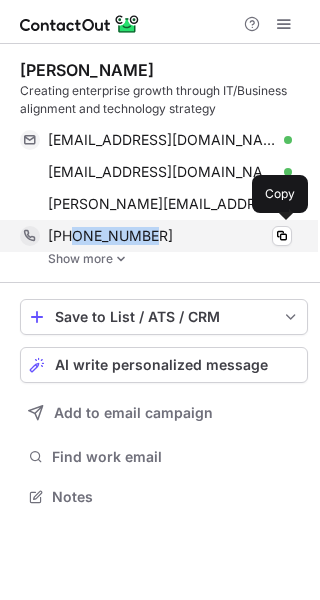 drag, startPoint x: 188, startPoint y: 233, endPoint x: 70, endPoint y: 229, distance: 118.06778 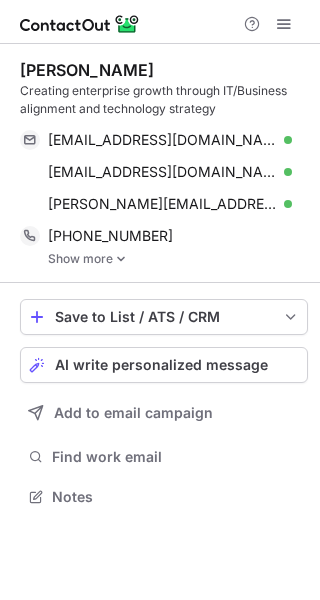 click on "Show more" at bounding box center (178, 259) 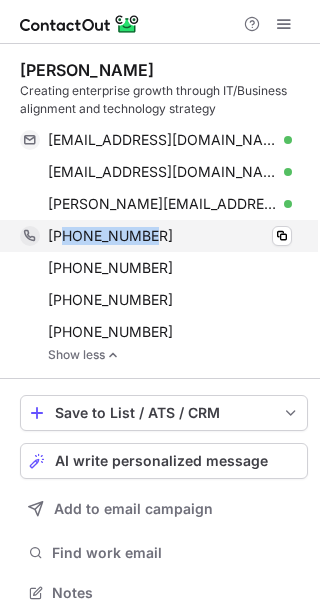 drag, startPoint x: 159, startPoint y: 236, endPoint x: 66, endPoint y: 238, distance: 93.0215 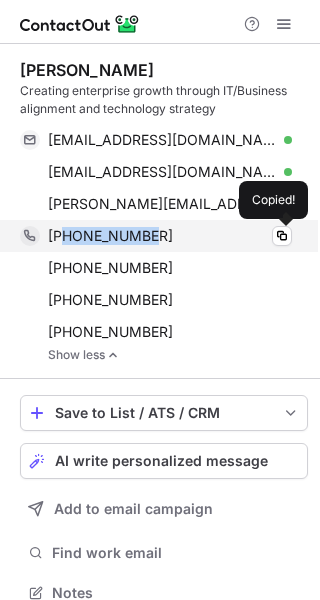 copy on "3306871381" 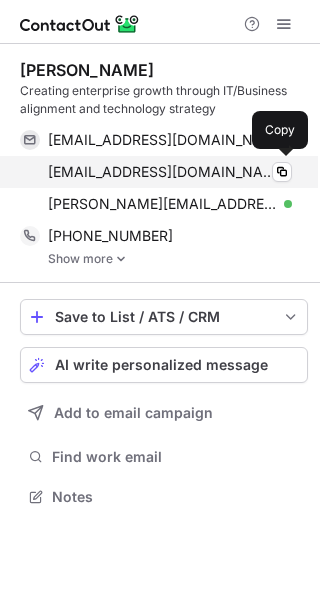 scroll, scrollTop: 0, scrollLeft: 0, axis: both 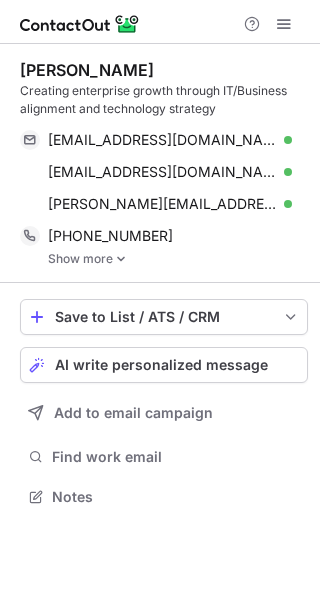 click at bounding box center (121, 259) 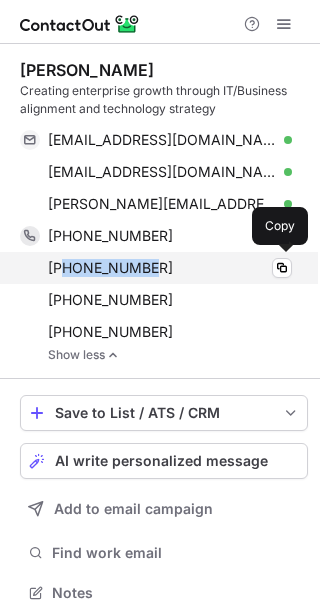 drag, startPoint x: 178, startPoint y: 277, endPoint x: 65, endPoint y: 275, distance: 113.0177 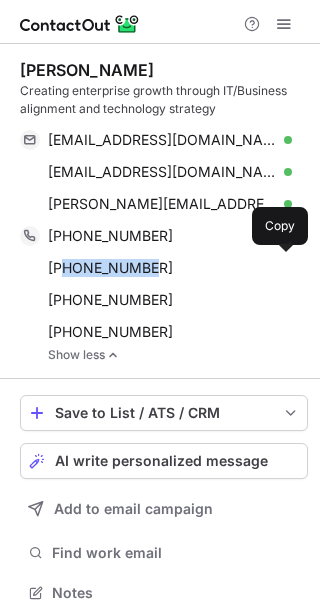 copy on "9316984641" 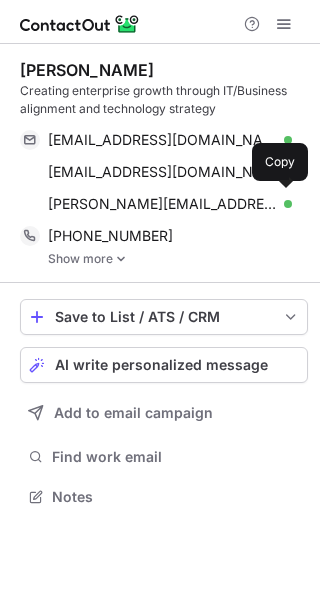 scroll, scrollTop: 0, scrollLeft: 0, axis: both 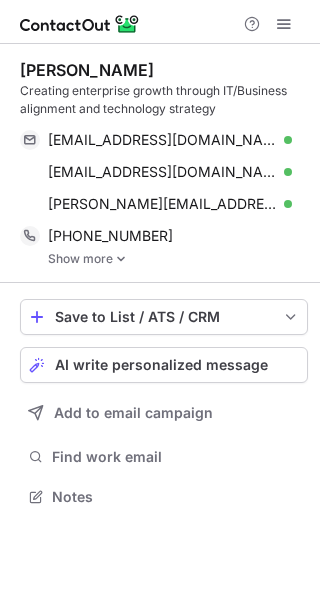 click on "Show more" at bounding box center (178, 259) 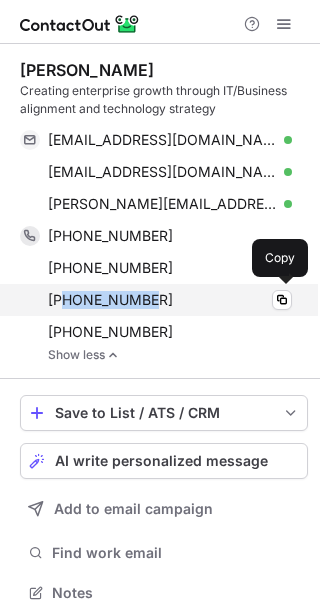 drag, startPoint x: 152, startPoint y: 297, endPoint x: 64, endPoint y: 303, distance: 88.20431 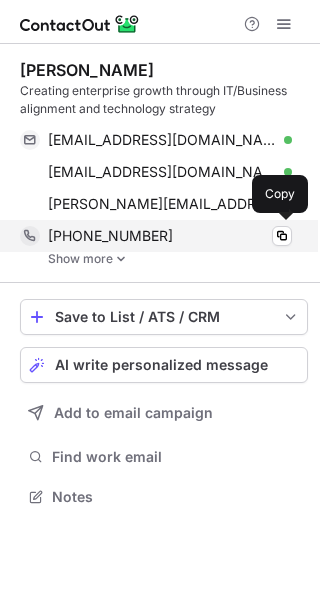 scroll, scrollTop: 0, scrollLeft: 0, axis: both 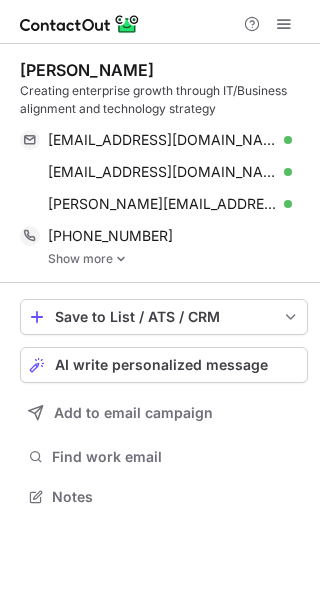 click on "Dana Ward Creating enterprise growth through IT/Business alignment and technology strategy danacramer@gmail.com Verified Copy danarcward@gmail.com Verified Copy dana.ward@slalom.com Verified Copy +13306871381 Copy Show more" at bounding box center [164, 163] 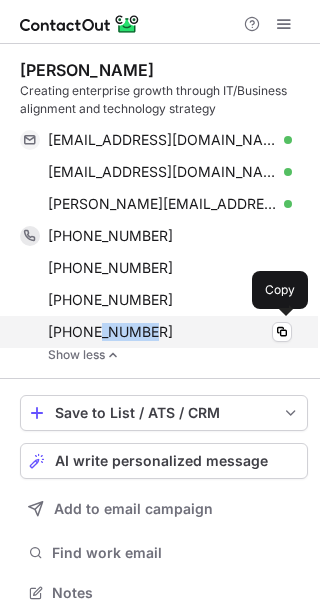 drag, startPoint x: 162, startPoint y: 328, endPoint x: 90, endPoint y: 337, distance: 72.56032 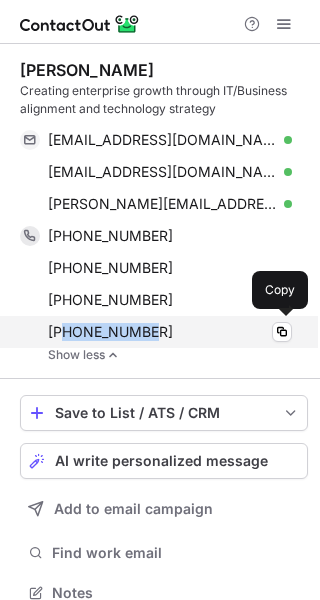 copy on "6153709365" 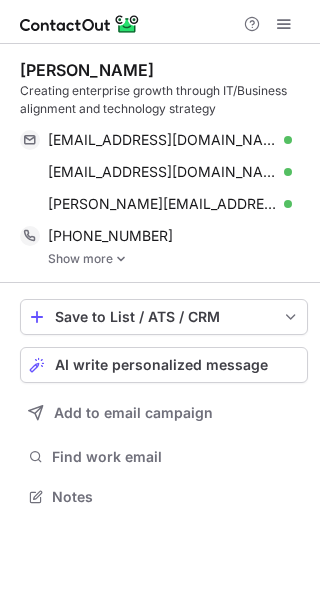 scroll, scrollTop: 0, scrollLeft: 0, axis: both 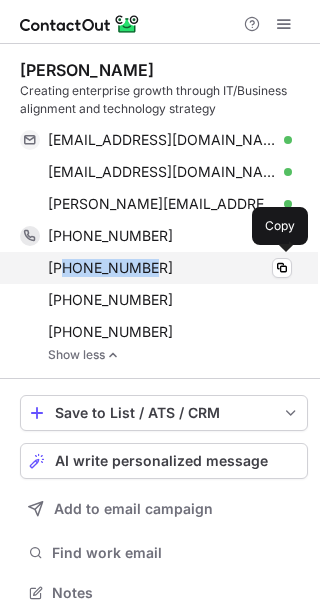 copy on "9316984641" 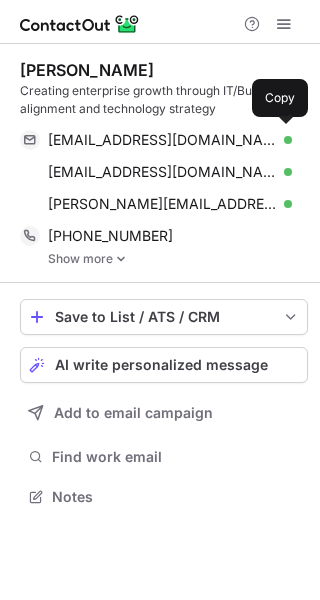 scroll, scrollTop: 0, scrollLeft: 0, axis: both 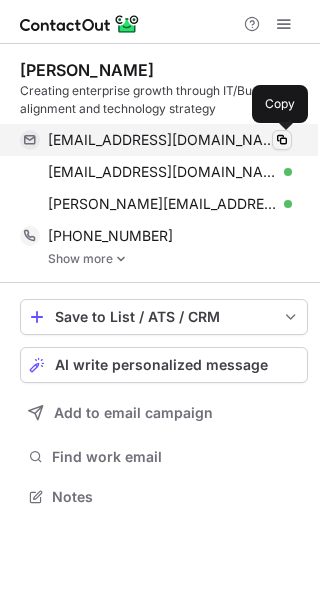 click at bounding box center [282, 140] 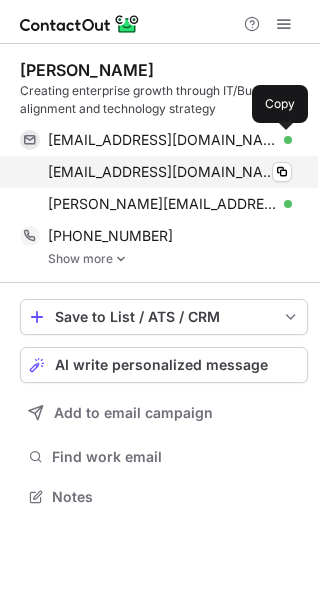 type 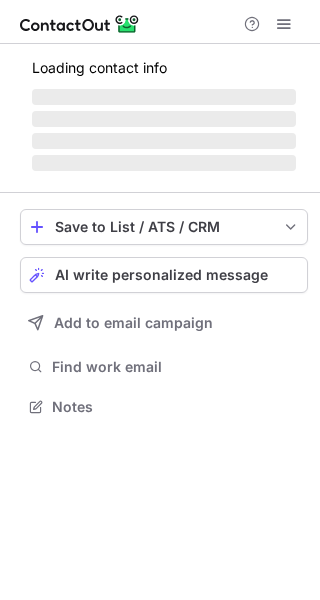 scroll, scrollTop: 0, scrollLeft: 0, axis: both 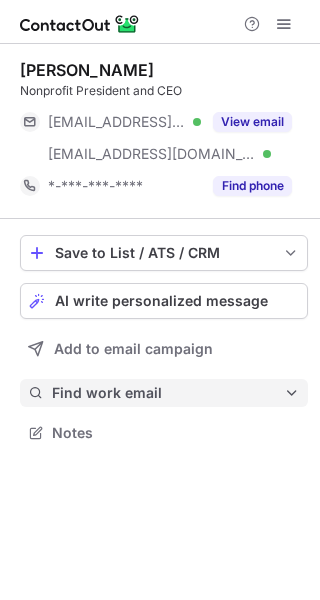 click on "Find work email" at bounding box center [168, 393] 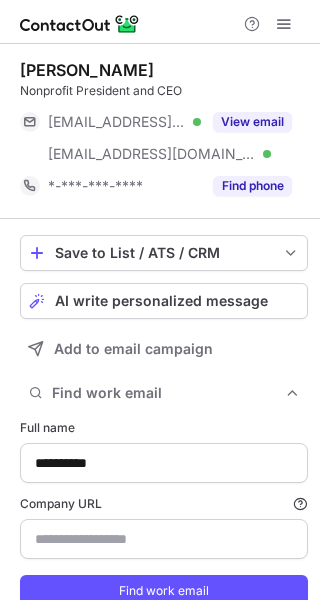 type on "**********" 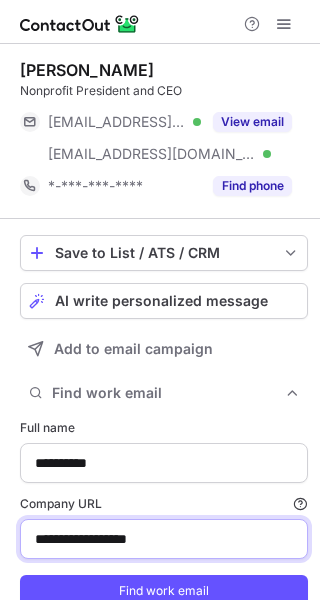 drag, startPoint x: 172, startPoint y: 545, endPoint x: -46, endPoint y: 532, distance: 218.38727 